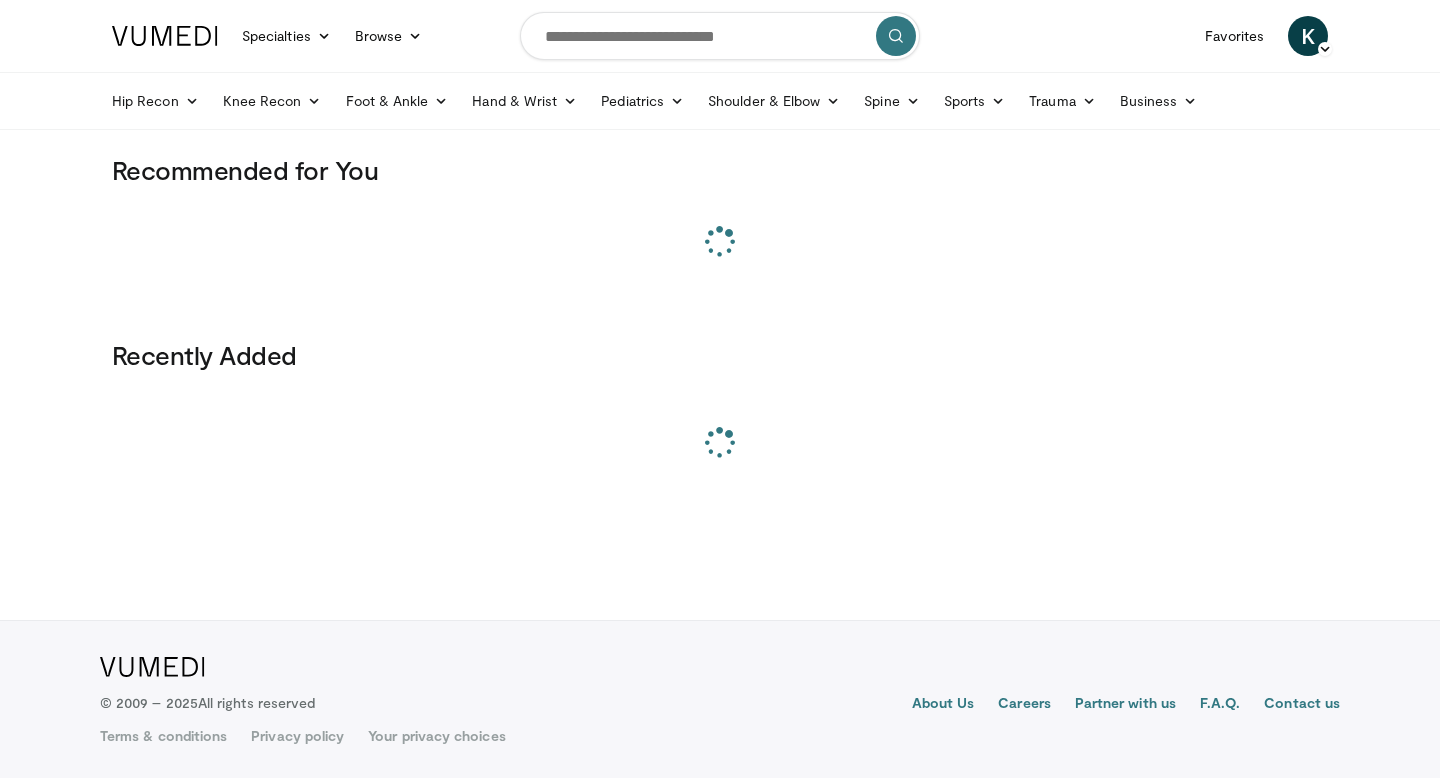 scroll, scrollTop: 0, scrollLeft: 0, axis: both 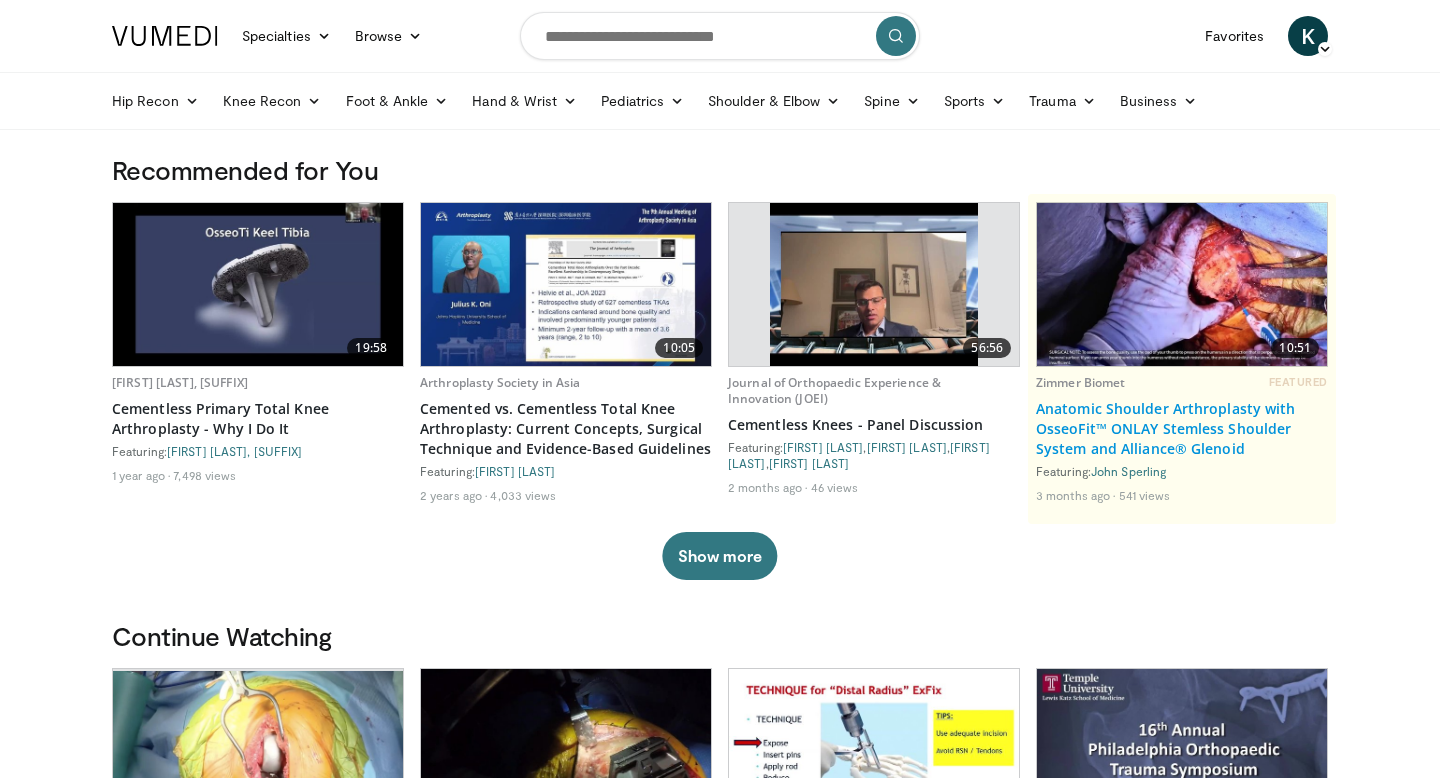 click on "Anatomic Shoulder Arthroplasty with OsseoFit™ ONLAY Stemless Shoulder System and Alliance® Glenoid" at bounding box center [1182, 429] 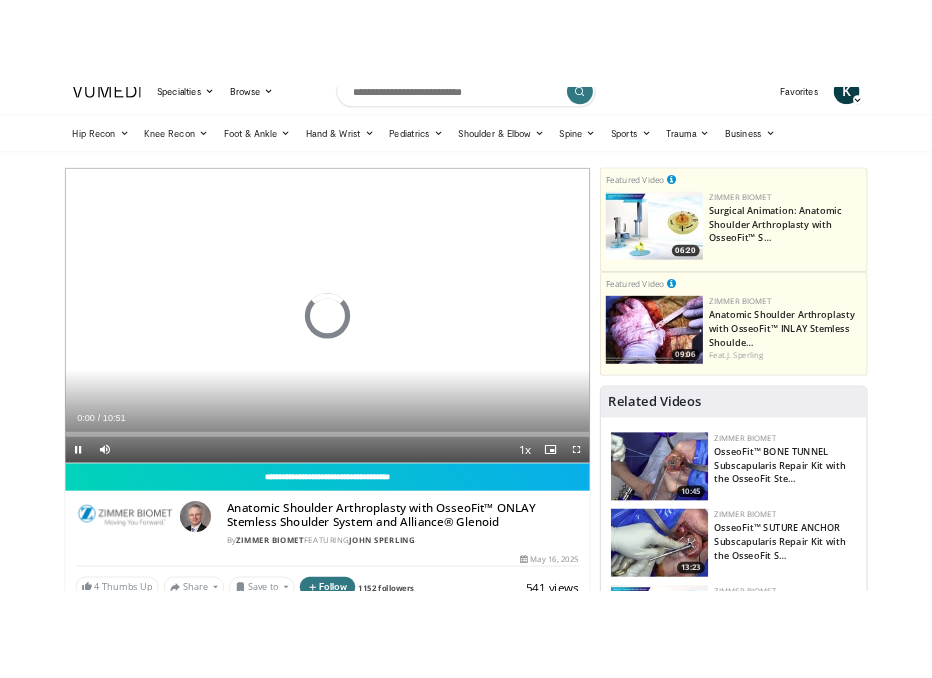 scroll, scrollTop: 8, scrollLeft: 0, axis: vertical 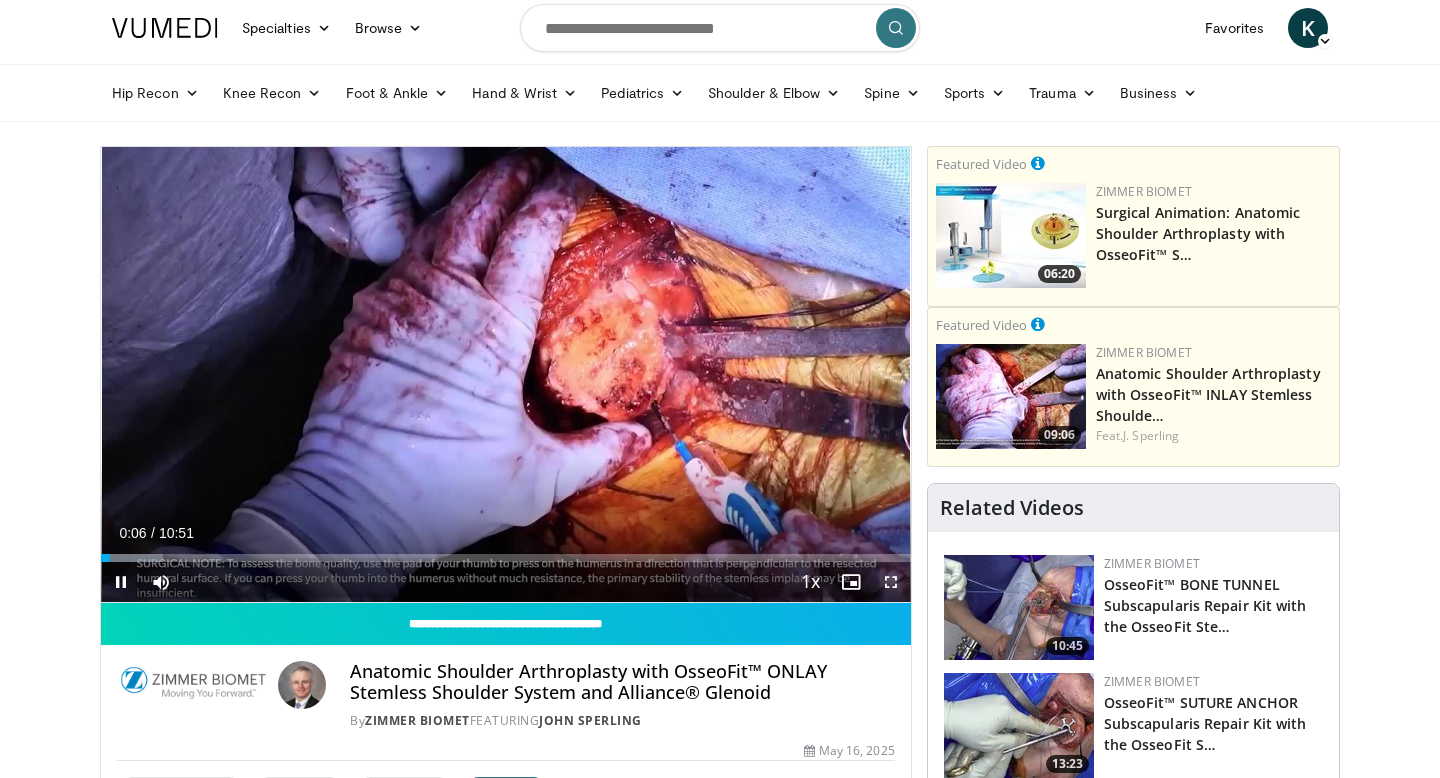 click at bounding box center (891, 582) 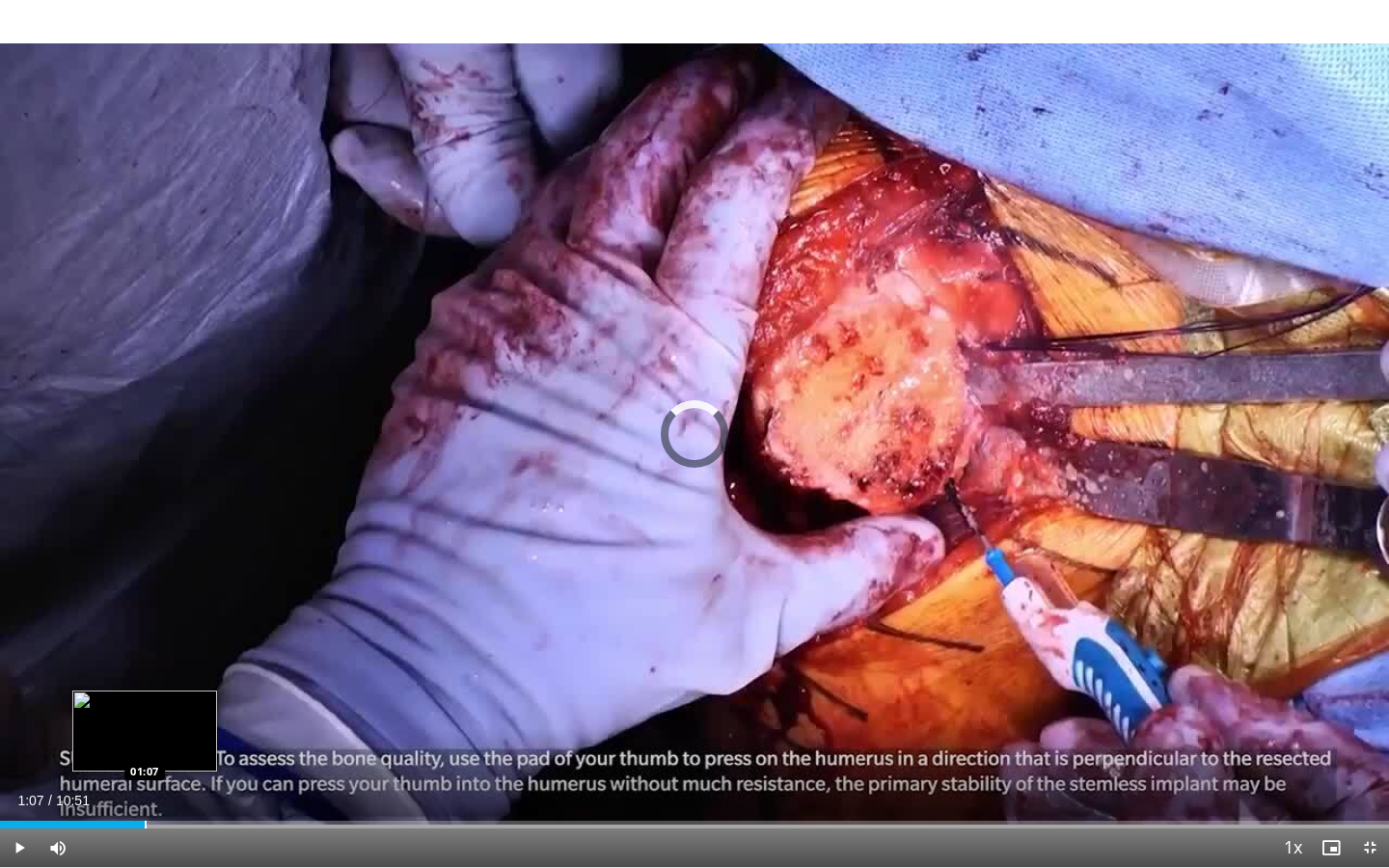 click at bounding box center (146, 825) 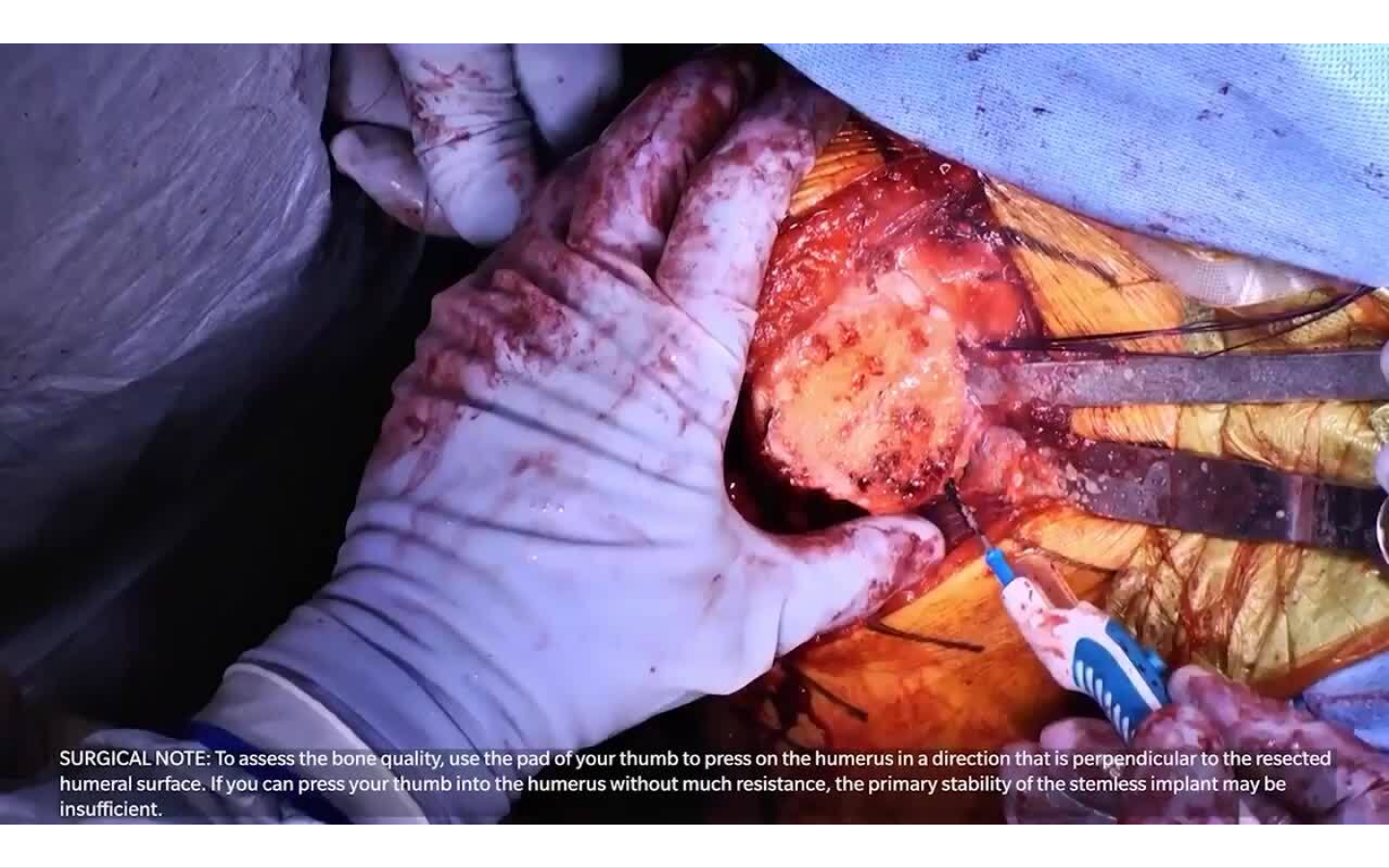 click on "10 seconds
Tap to unmute" at bounding box center [694, 433] 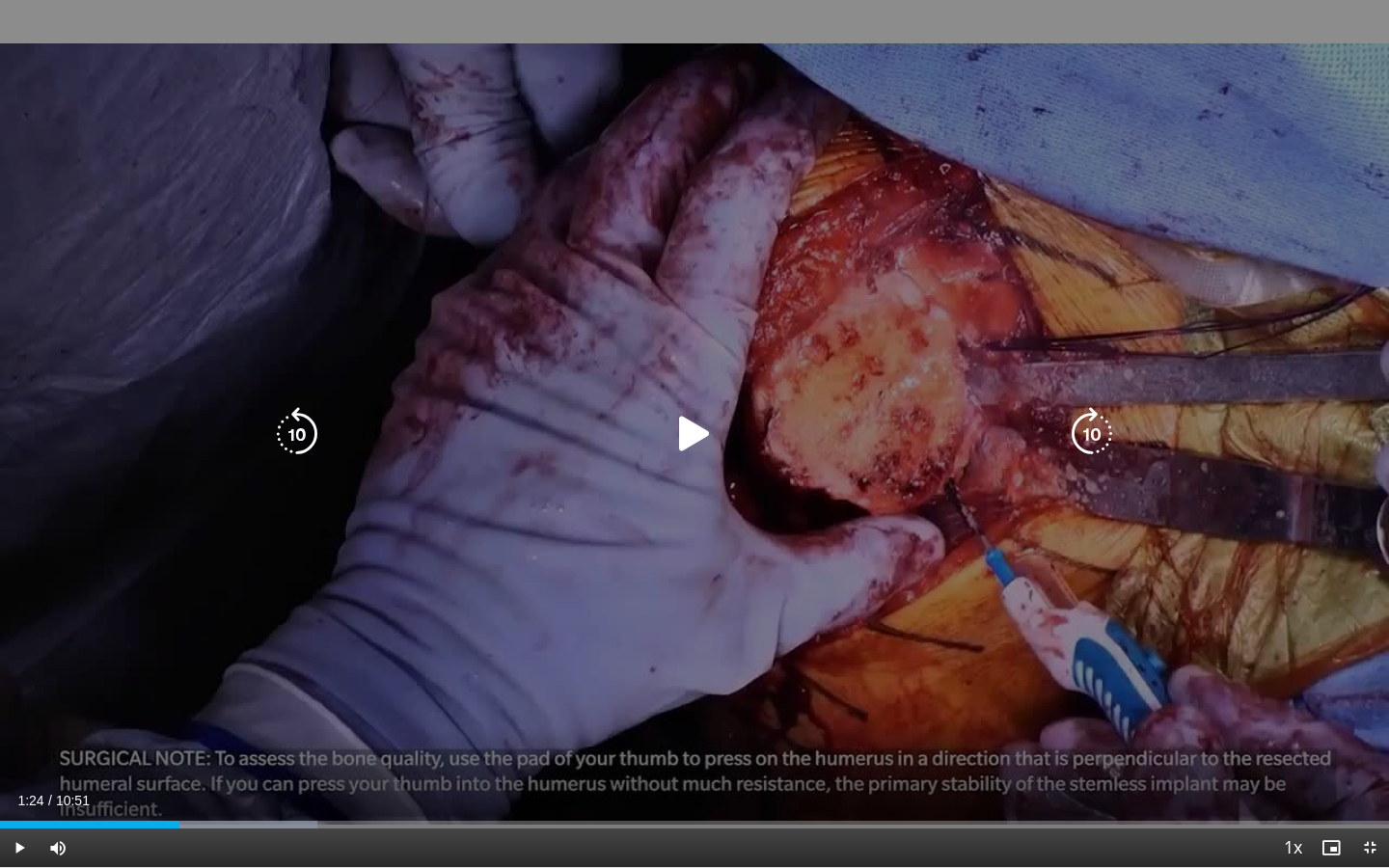 click at bounding box center (694, 434) 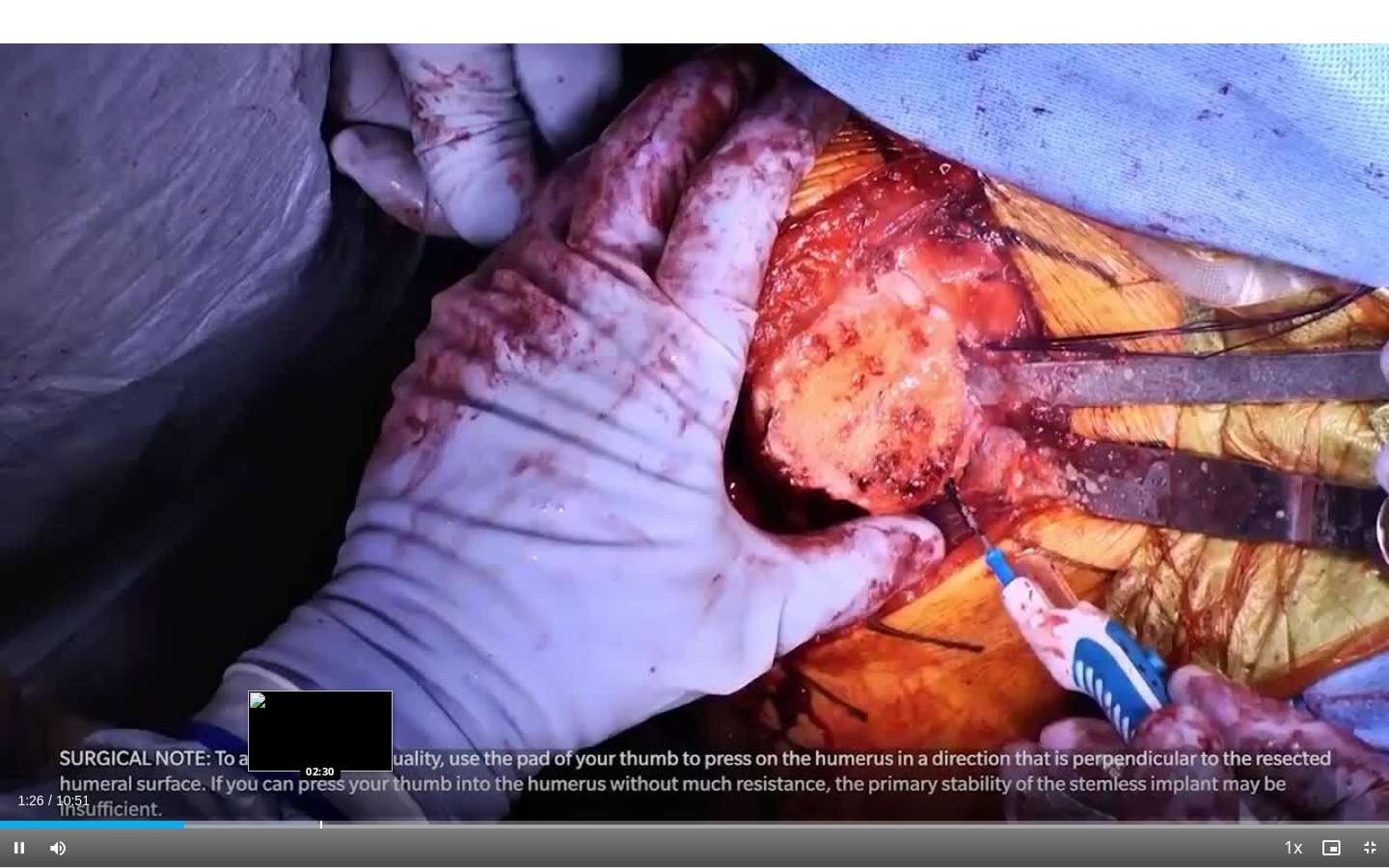 click at bounding box center [321, 825] 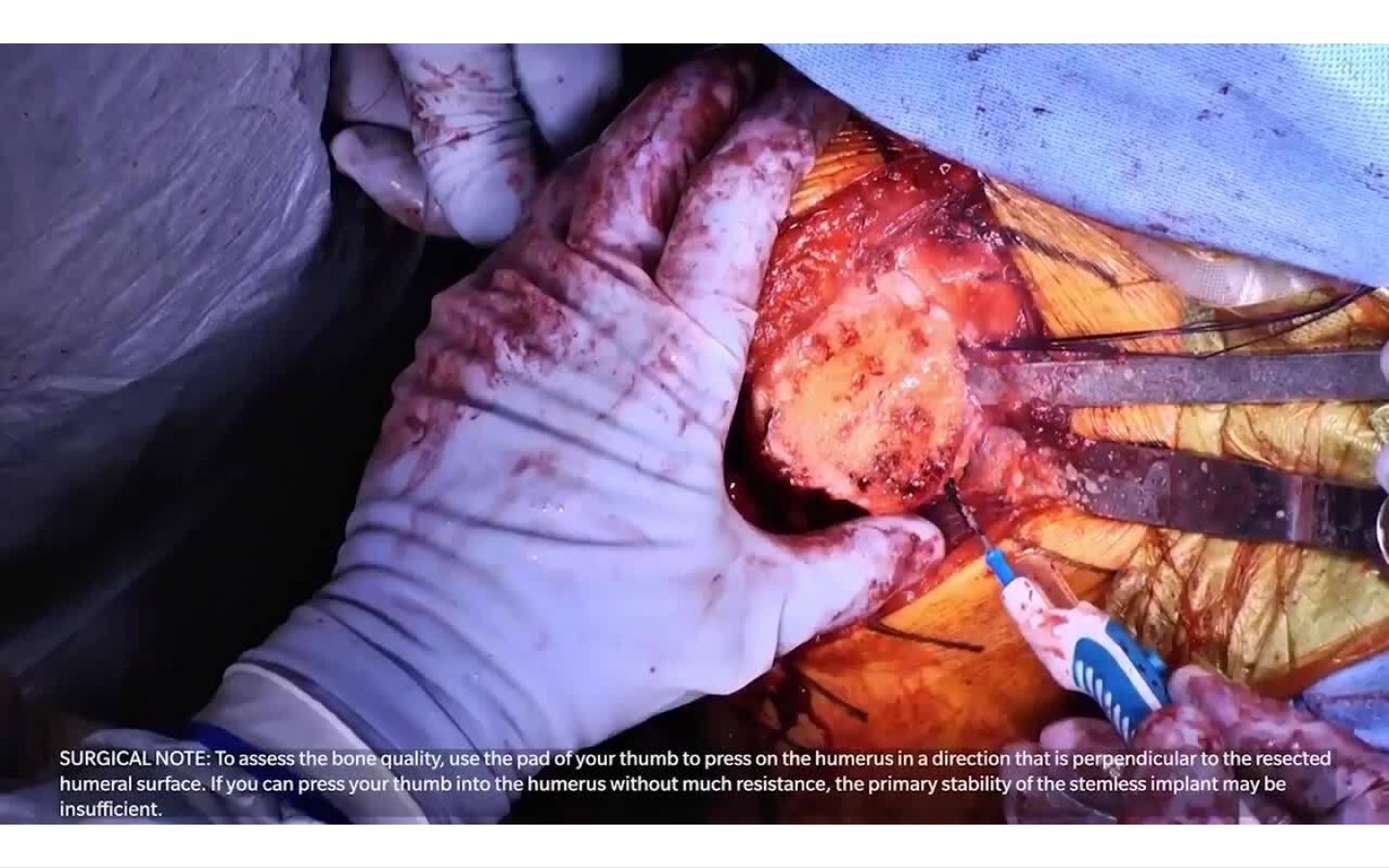 type 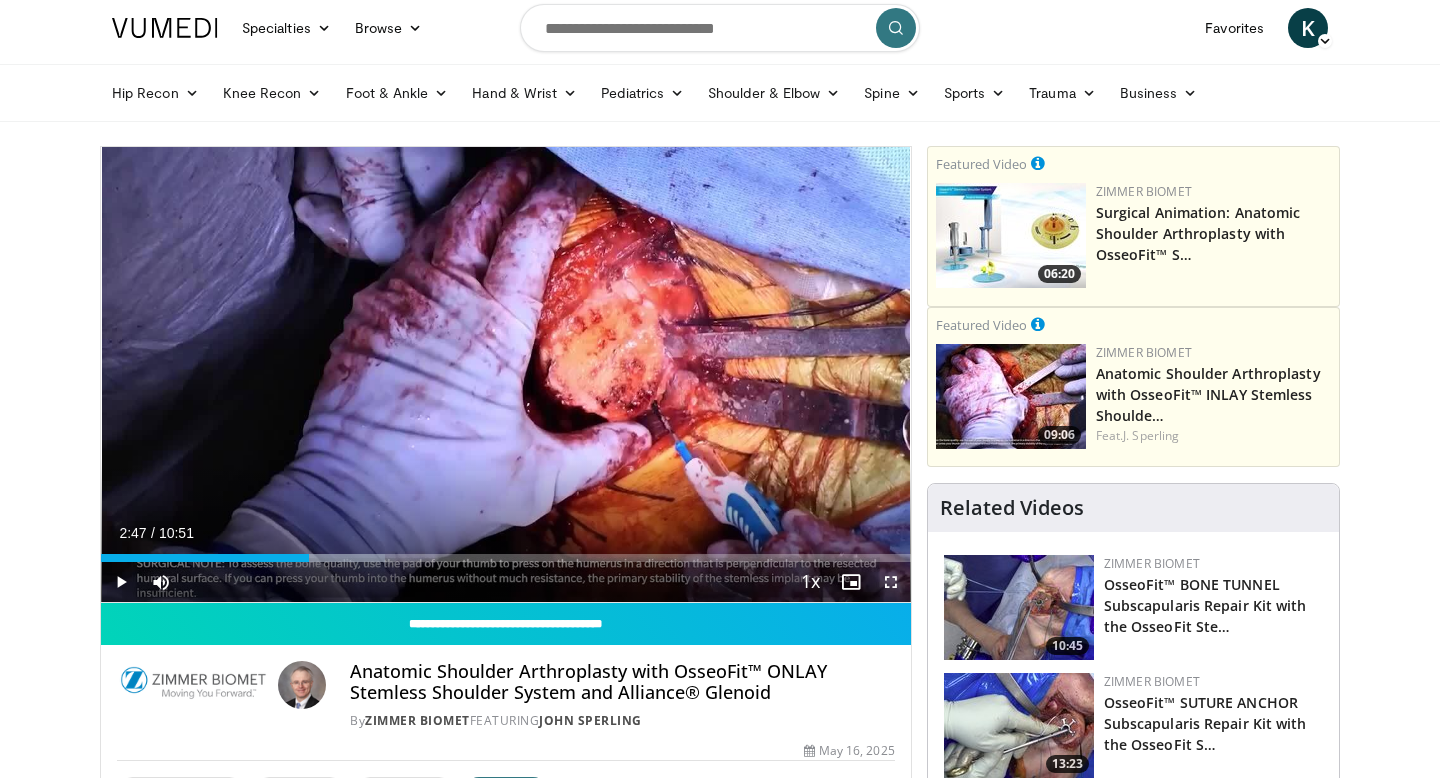 click at bounding box center [891, 582] 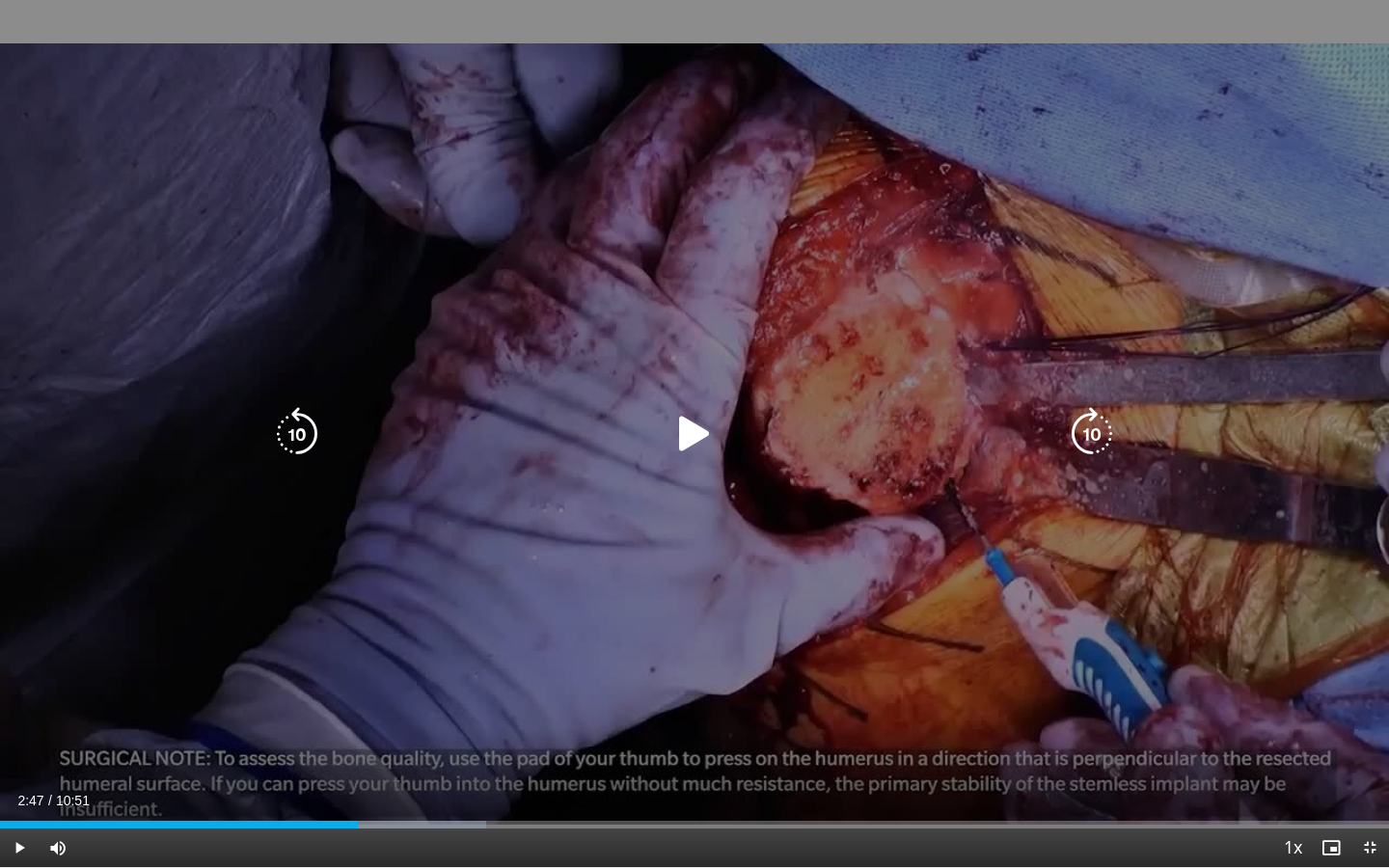 click at bounding box center [694, 434] 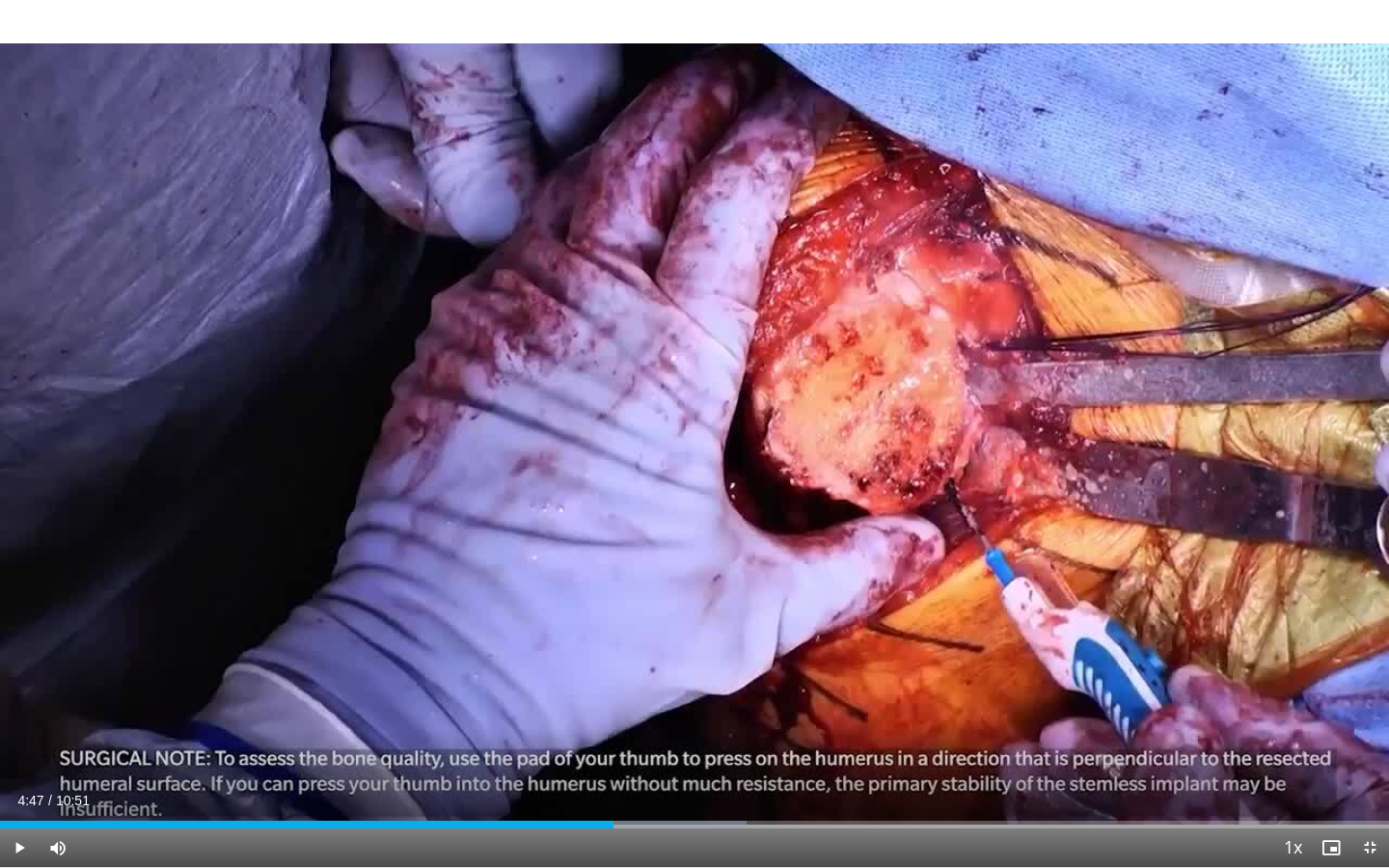 click on "Current Time  4:47 / Duration  10:51 Play Skip Backward Skip Forward Mute 65% Loaded :  53.76% 04:47 05:12 Stream Type  LIVE Seek to live, currently behind live LIVE   1x Playback Rate 0.5x 0.75x 1x , selected 1.25x 1.5x 1.75x 2x Chapters Chapters Descriptions descriptions off , selected Captions captions settings , opens captions settings dialog captions off , selected Audio Track en (Main) , selected Exit Fullscreen Enable picture-in-picture mode" at bounding box center (694, 848) 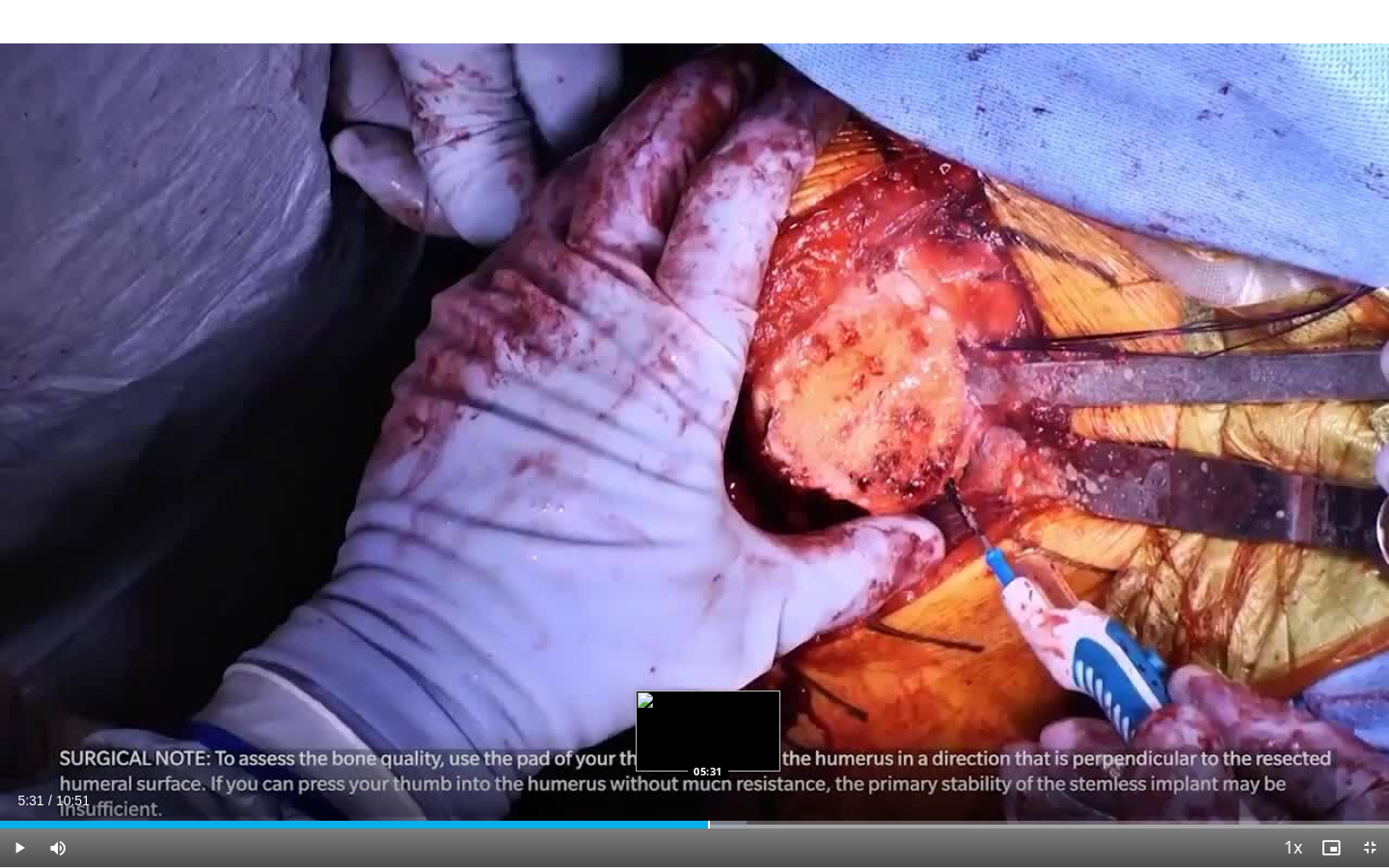 click at bounding box center (709, 825) 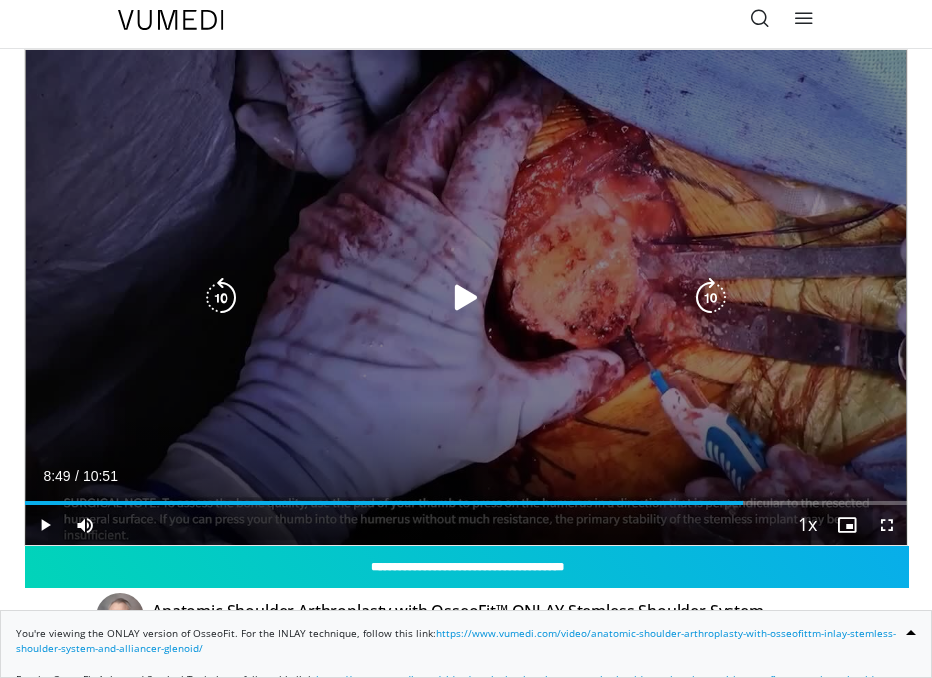 click on "150 seconds
Tap to unmute" at bounding box center [466, 297] 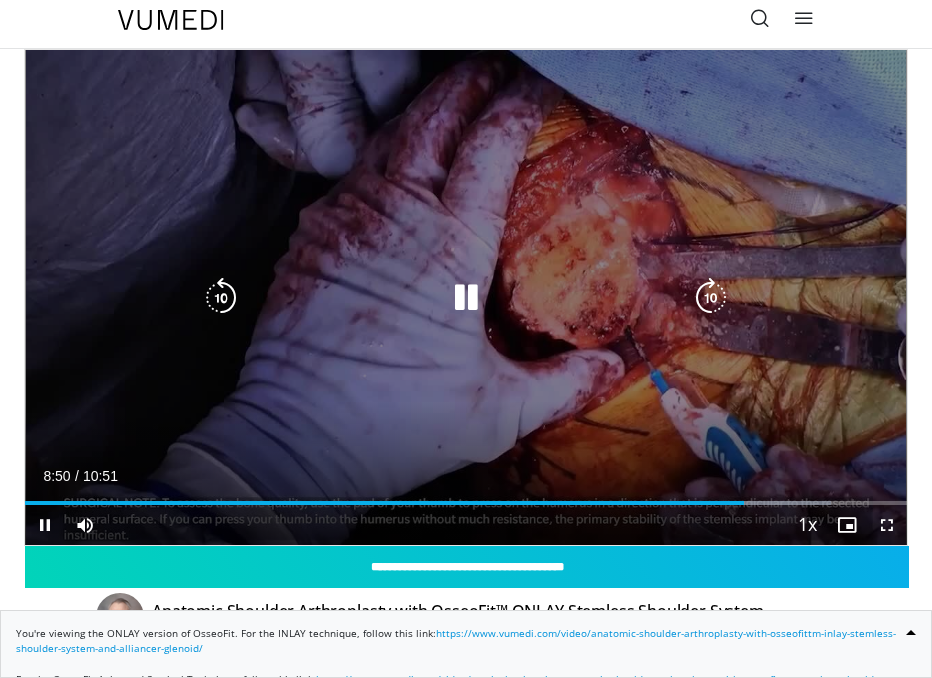 click at bounding box center [465, 298] 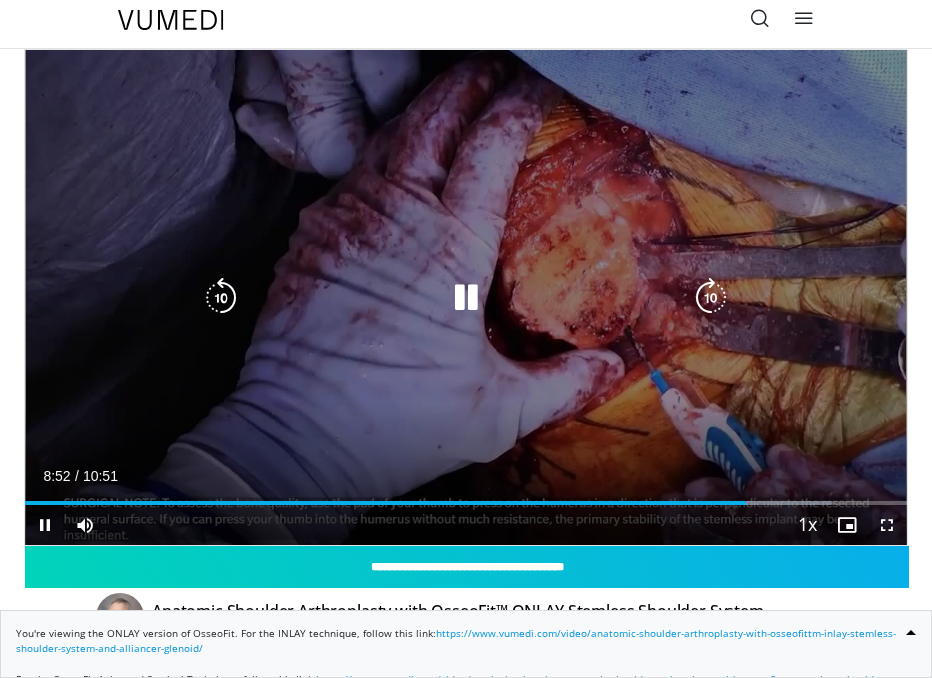 click at bounding box center (466, 298) 